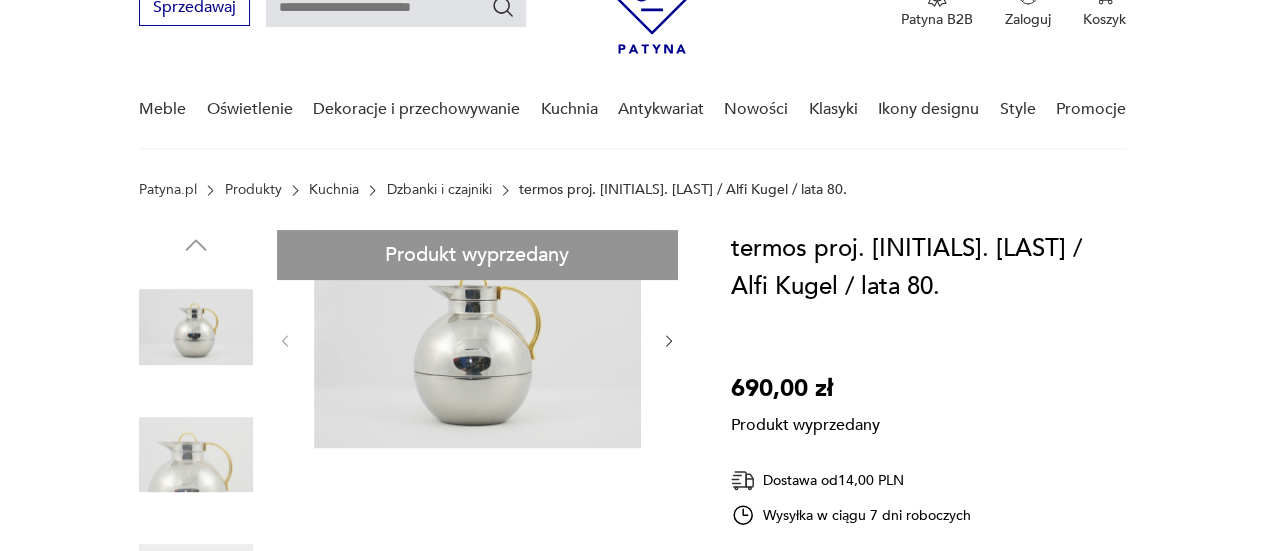 scroll, scrollTop: 0, scrollLeft: 0, axis: both 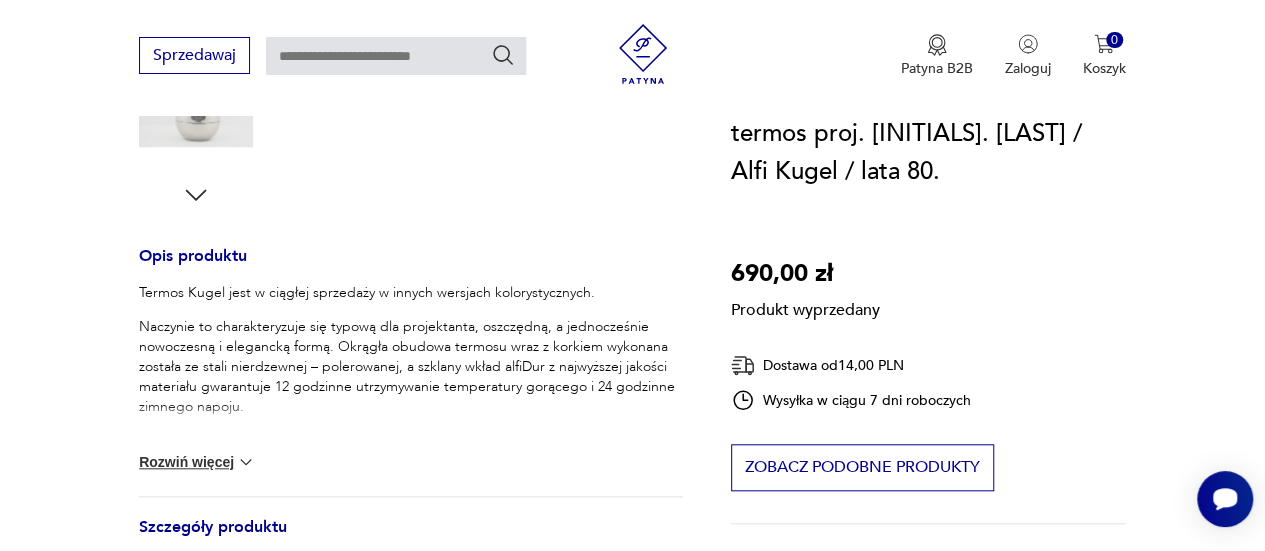 click on "Rozwiń więcej" at bounding box center [197, 462] 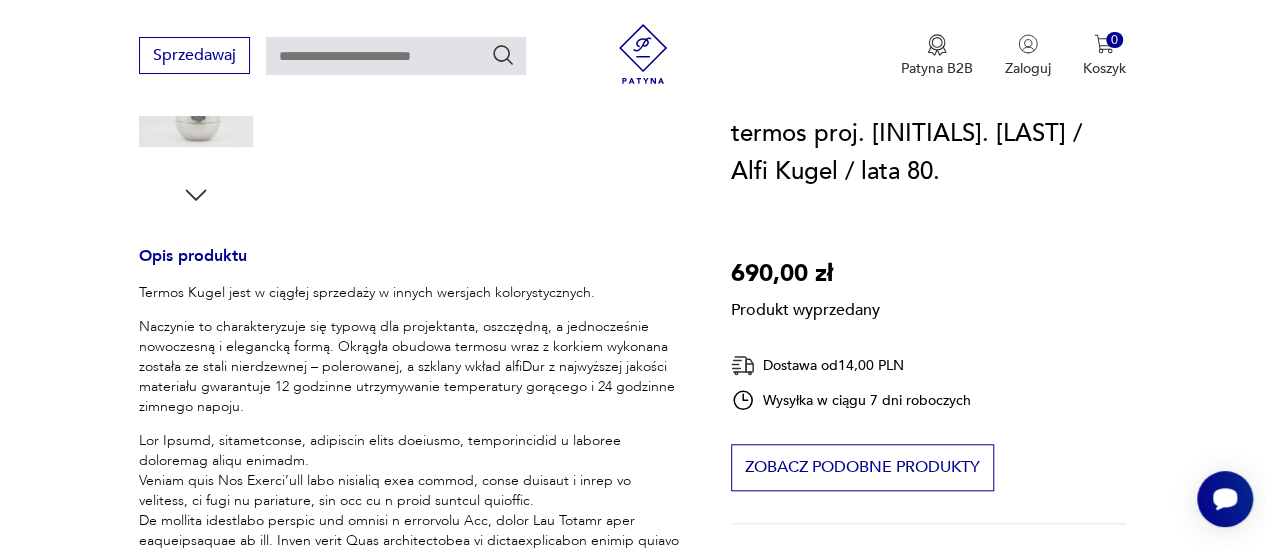 scroll, scrollTop: 300, scrollLeft: 0, axis: vertical 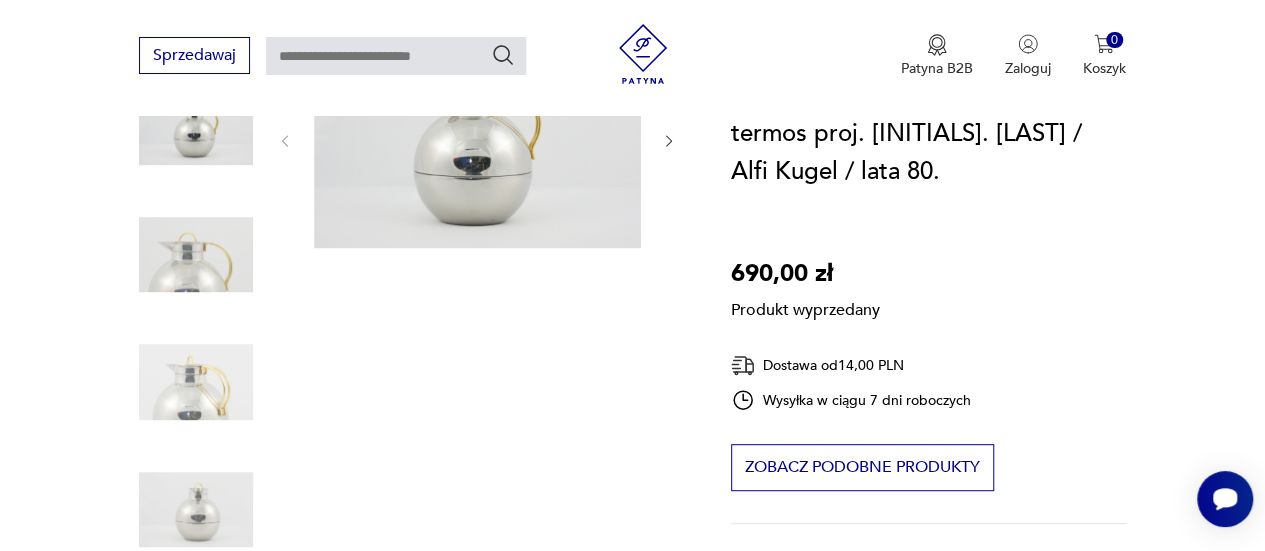 click on "Produkt wyprzedany Opis produktu Prezentowany tu stalowy termos Kugel niemieckiej marki Alfi, to termos zaprojektowany w 1985 roku przez legendę duńskiego wzornictwa Ole Palsby’ego .
Naczynie to charakteryzuje się typową dla projektanta, oszczędną, a jednocześnie nowoczesną i elegancką formą. Okrągła obudowa termosu wraz z korkiem wykonana została ze stali nierdzewnej – polerowanej, a szklany wkład alfiDur z najwyższej jakości materiału gwarantuje 12 godzinne utrzymywanie temperatury gorącego i 24 godzinne zimnego napoju.
Termos Kugel jest w ciągłej sprzedaży w innych wersjach kolorystycznych.
Ten szczególny model jest dość rzadko spotykany występuje w kombinacji polerowanej stali nierdzewnej i mosiężnych uchwytów. Zwiń Szczegóły produktu Stan:   idealny Wysokość :   22 Projektant :   Ole Palsby Producent :   Alfi Dodatkowe :   sygnatura Miasto Sprzedawcy :   Kutno Tagi:   retro ,  vintage ,  space design ,  lata 80. ,  mid-century modern ,  Walentynki dla niej ," at bounding box center [411, 882] 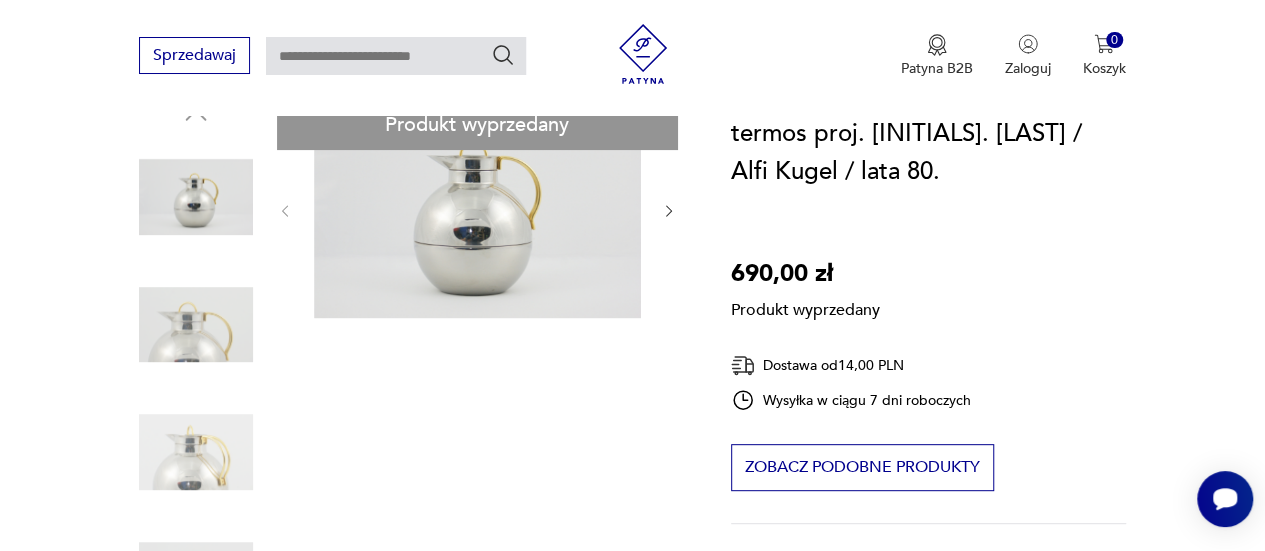 scroll, scrollTop: 200, scrollLeft: 0, axis: vertical 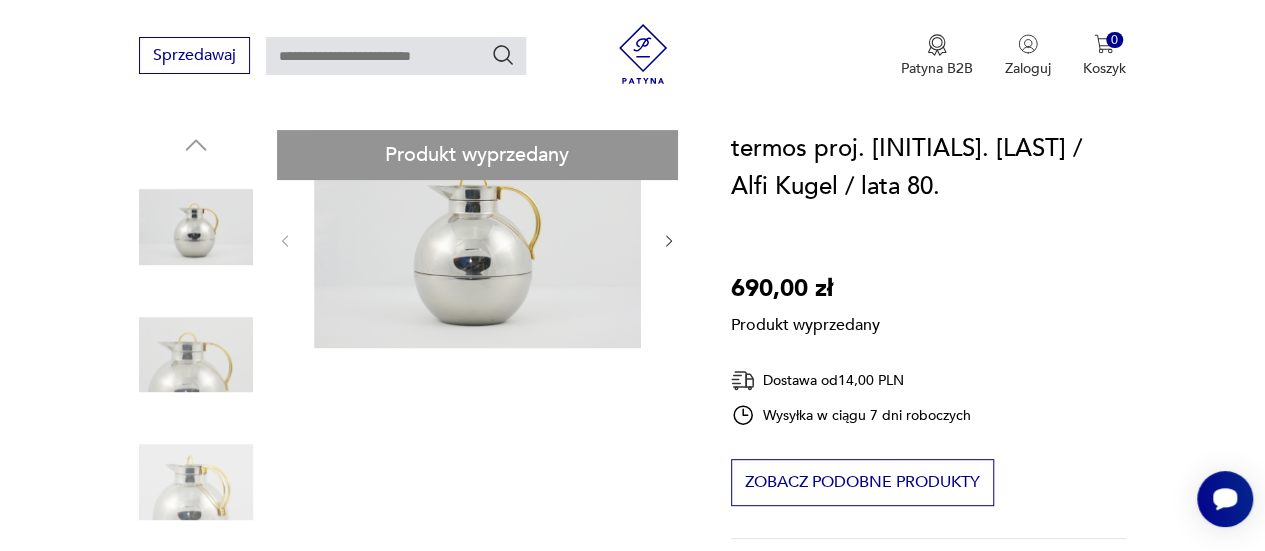 click on "Produkt wyprzedany Opis produktu Prezentowany tu stalowy termos Kugel niemieckiej marki Alfi, to termos zaprojektowany w 1985 roku przez legendę duńskiego wzornictwa Ole Palsby’ego .
Naczynie to charakteryzuje się typową dla projektanta, oszczędną, a jednocześnie nowoczesną i elegancką formą. Okrągła obudowa termosu wraz z korkiem wykonana została ze stali nierdzewnej – polerowanej, a szklany wkład alfiDur z najwyższej jakości materiału gwarantuje 12 godzinne utrzymywanie temperatury gorącego i 24 godzinne zimnego napoju.
Termos Kugel jest w ciągłej sprzedaży w innych wersjach kolorystycznych.
Ten szczególny model jest dość rzadko spotykany występuje w kombinacji polerowanej stali nierdzewnej i mosiężnych uchwytów. Zwiń Szczegóły produktu Stan:   idealny Wysokość :   22 Projektant :   Ole Palsby Producent :   Alfi Dodatkowe :   sygnatura Miasto Sprzedawcy :   Kutno Tagi:   retro ,  vintage ,  space design ,  lata 80. ,  mid-century modern ,  Walentynki dla niej ," at bounding box center [411, 982] 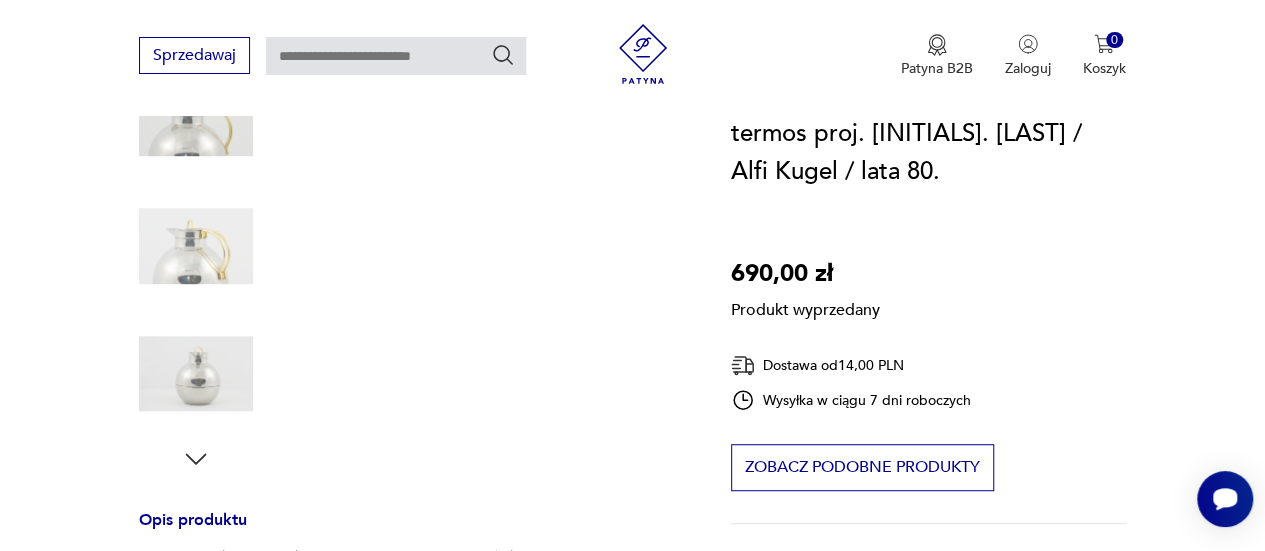 scroll, scrollTop: 600, scrollLeft: 0, axis: vertical 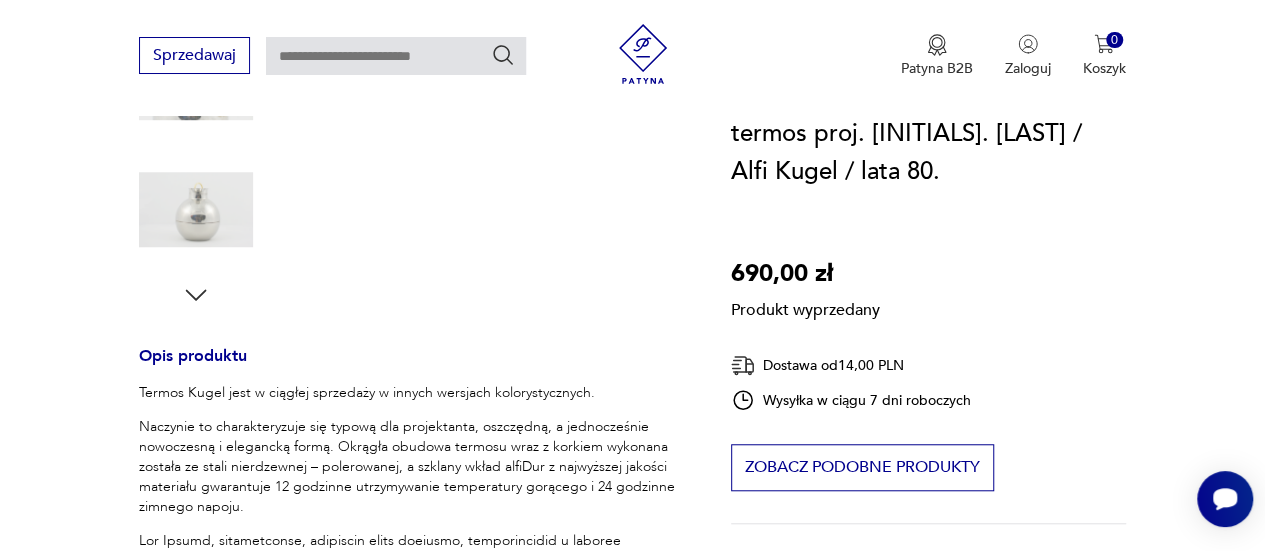 click on "Produkt wyprzedany Opis produktu Prezentowany tu stalowy termos Kugel niemieckiej marki Alfi, to termos zaprojektowany w 1985 roku przez legendę duńskiego wzornictwa Ole Palsby’ego .
Naczynie to charakteryzuje się typową dla projektanta, oszczędną, a jednocześnie nowoczesną i elegancką formą. Okrągła obudowa termosu wraz z korkiem wykonana została ze stali nierdzewnej – polerowanej, a szklany wkład alfiDur z najwyższej jakości materiału gwarantuje 12 godzinne utrzymywanie temperatury gorącego i 24 godzinne zimnego napoju.
Termos Kugel jest w ciągłej sprzedaży w innych wersjach kolorystycznych.
Ten szczególny model jest dość rzadko spotykany występuje w kombinacji polerowanej stali nierdzewnej i mosiężnych uchwytów. Zwiń Szczegóły produktu Stan:   idealny Wysokość :   22 Projektant :   Ole Palsby Producent :   Alfi Dodatkowe :   sygnatura Miasto Sprzedawcy :   Kutno Tagi:   retro ,  vintage ,  space design ,  lata 80. ,  mid-century modern ,  Walentynki dla niej ," at bounding box center (411, 582) 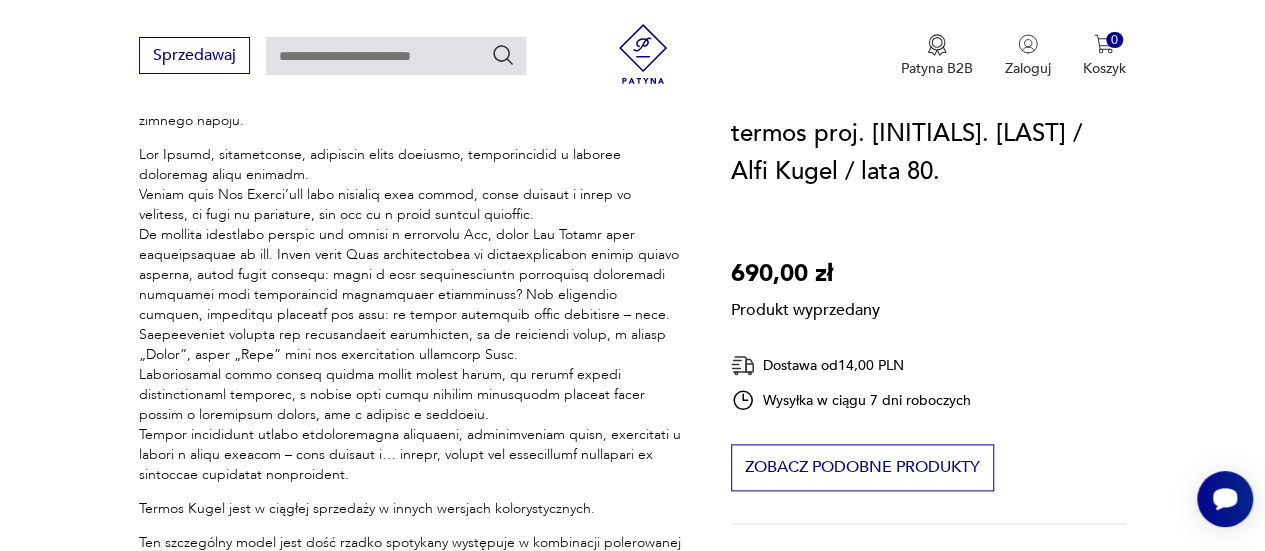 scroll, scrollTop: 1100, scrollLeft: 0, axis: vertical 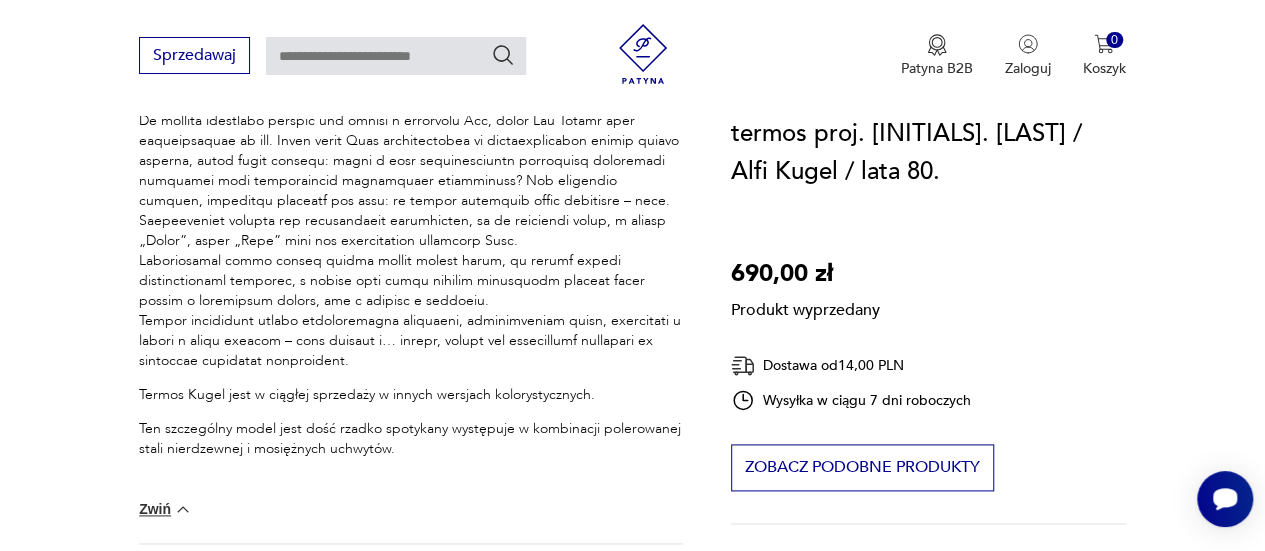 click on "Zwiń" at bounding box center [165, 509] 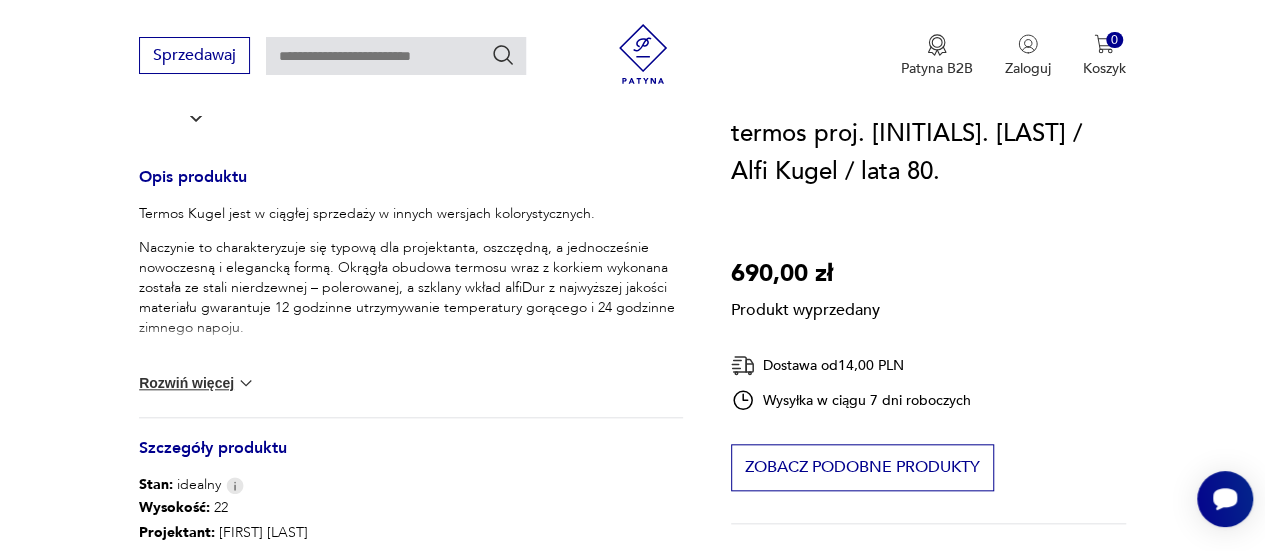 scroll, scrollTop: 900, scrollLeft: 0, axis: vertical 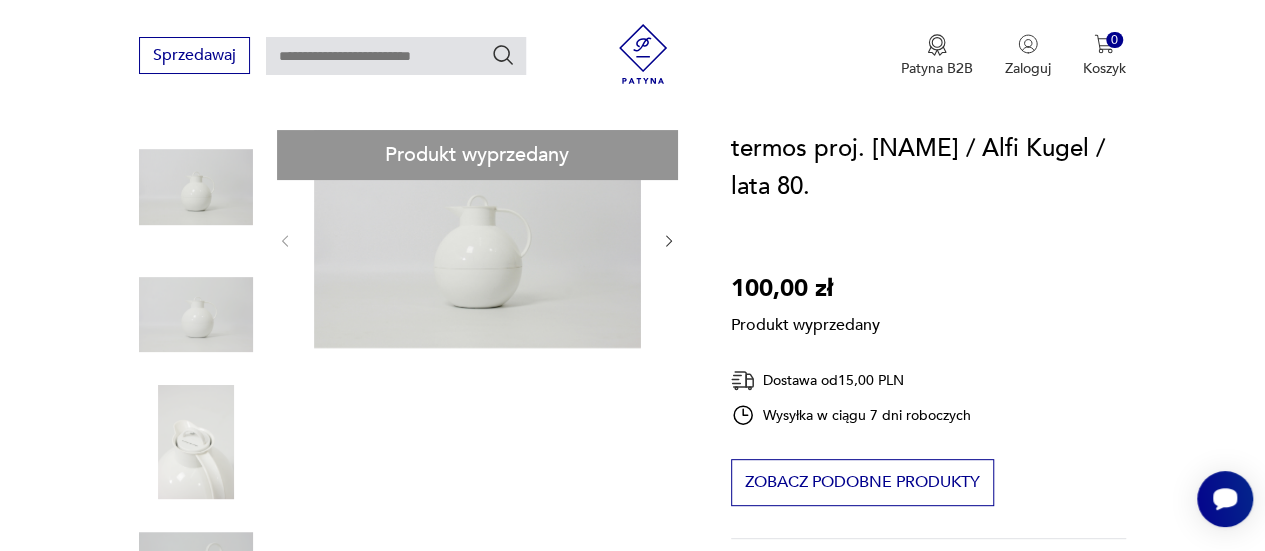 click on "Produkt wyprzedany Opis produktu Termos stołowy z serii Kugel to klasyk niemieckiej marki Alfi.
Projekt [LAST]ego wyróżnia bardzo ciekawa forma przypominająca kulę.
Obudowa termosu wykonana została z wysokiej jakości, gładkiego tworzywa sztucznego w białym kolorze , a wewnętrzny próżniowy wkład alfi-Dur z hartowanego szkła.
Termos zapewnia utrzymanie temperatury ciepłych napojów do 12, a zimnych aż do 24 godzin. Dzięki jego ergonomicznej budowie, korek odkręcisz jedną ręką.
[FIRST] [LAST], skandynawski, niezwykle znany designer, współpracował z wieloma światowej sławy markami.
Główną ideą [LAST]ego jest stworzyć taki sprzęt, który posiada w sobie to wszystko, co jest mu konieczne, ale nie ma z kolei niczego zbędnego. Rozwiń więcej Szczegóły produktu Stan:   idealny Wysokość :   22 Projektant :   [FIRST] [LAST] Producent :   Alfi Dodatkowe :   sygnatura Miasto Sprzedawcy :   [CITY] Tagi:   retro ,  vintage ,  space design ,  lata 80. ,  mid-century modern" at bounding box center (411, 698) 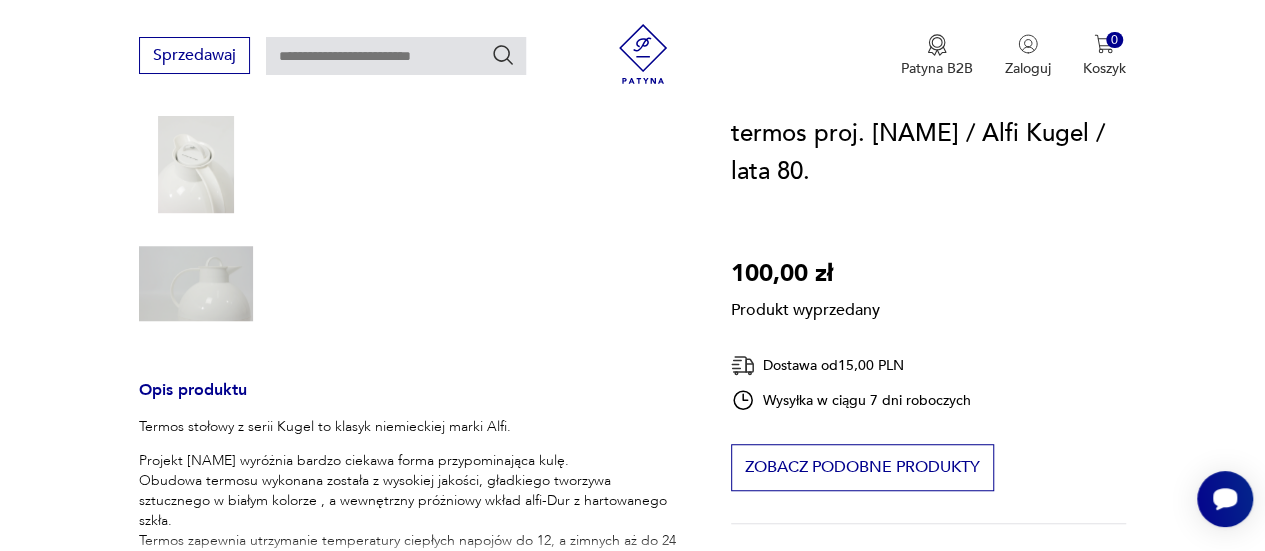 scroll, scrollTop: 600, scrollLeft: 0, axis: vertical 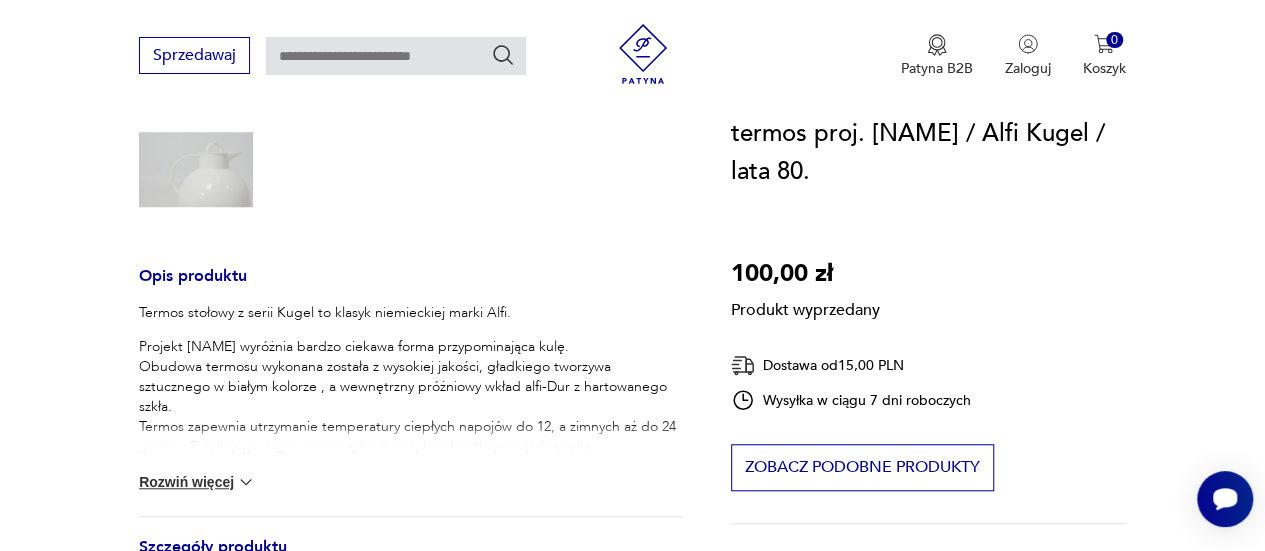 click on "Rozwiń więcej" at bounding box center [197, 482] 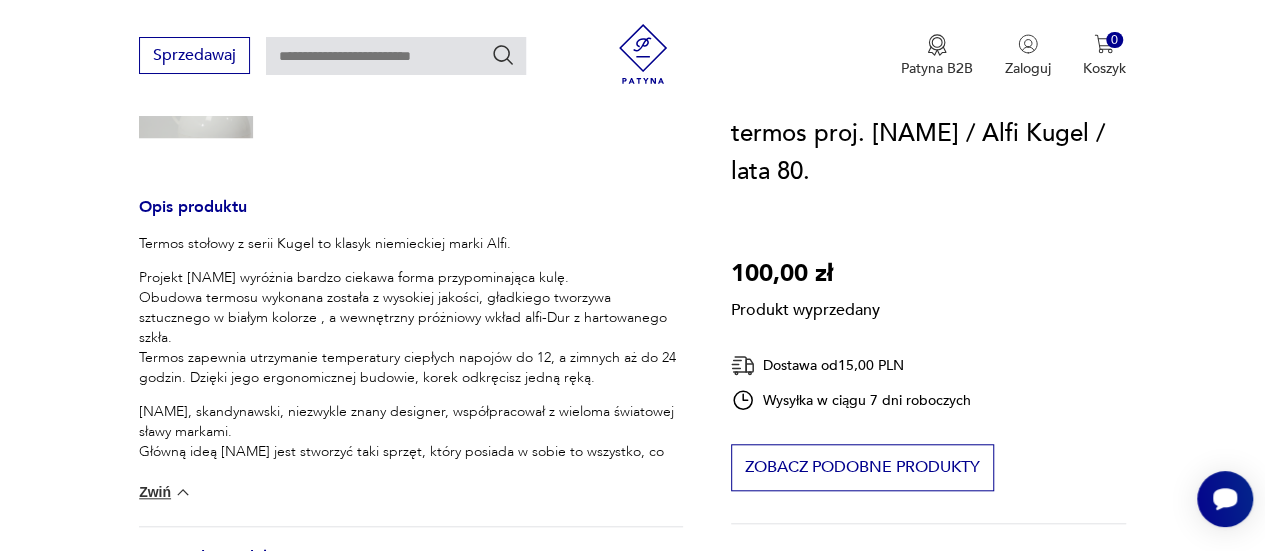 scroll, scrollTop: 700, scrollLeft: 0, axis: vertical 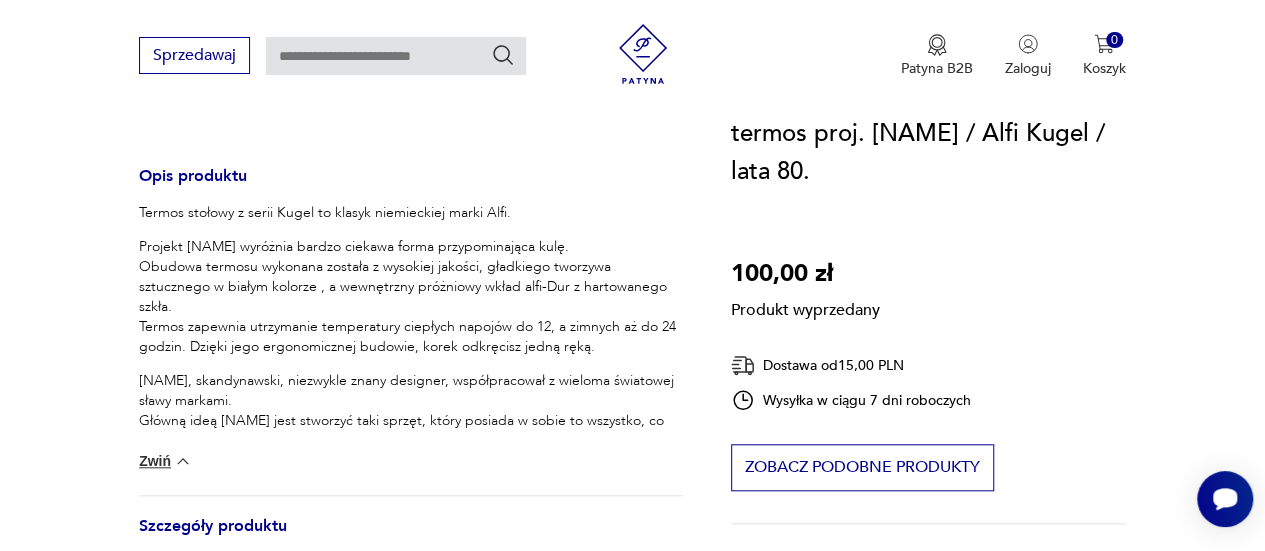 click at bounding box center (183, 461) 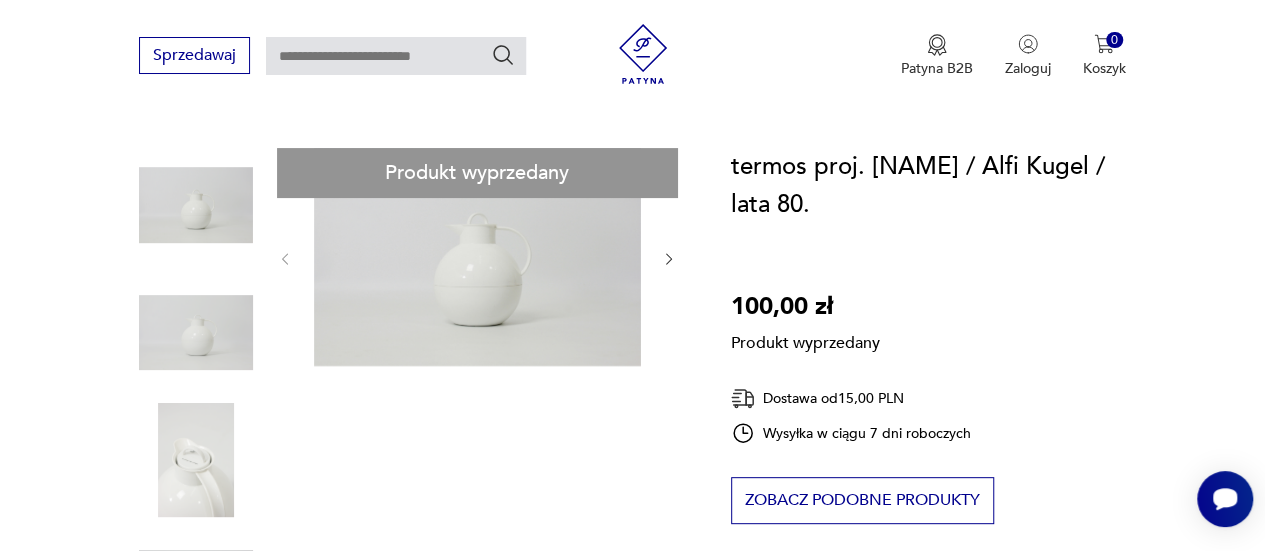 scroll, scrollTop: 200, scrollLeft: 0, axis: vertical 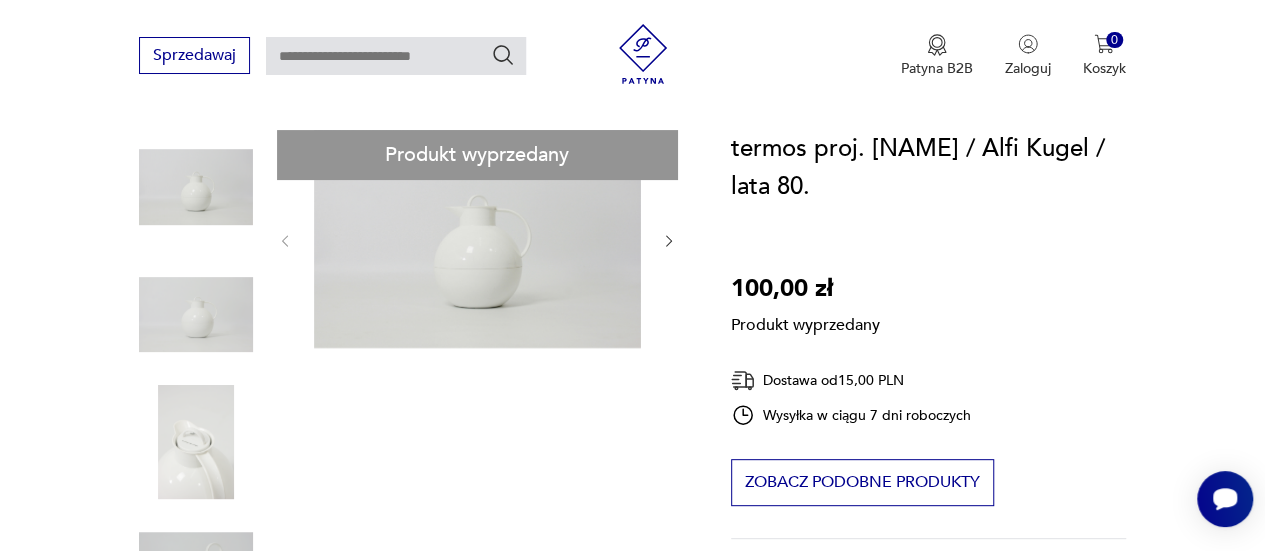 click on "Produkt wyprzedany Opis produktu Termos stołowy z serii Kugel to klasyk niemieckiej marki Alfi.
Projekt [LAST]ego wyróżnia bardzo ciekawa forma przypominająca kulę.
Obudowa termosu wykonana została z wysokiej jakości, gładkiego tworzywa sztucznego w białym kolorze , a wewnętrzny próżniowy wkład alfi-Dur z hartowanego szkła.
Termos zapewnia utrzymanie temperatury ciepłych napojów do 12, a zimnych aż do 24 godzin. Dzięki jego ergonomicznej budowie, korek odkręcisz jedną ręką.
[FIRST] [LAST], skandynawski, niezwykle znany designer, współpracował z wieloma światowej sławy markami.
Główną ideą [LAST]ego jest stworzyć taki sprzęt, który posiada w sobie to wszystko, co jest mu konieczne, ale nie ma z kolei niczego zbędnego. Rozwiń więcej Szczegóły produktu Stan:   idealny Wysokość :   22 Projektant :   [FIRST] [LAST] Producent :   Alfi Dodatkowe :   sygnatura Miasto Sprzedawcy :   [CITY] Tagi:   retro ,  vintage ,  space design ,  lata 80. ,  mid-century modern" at bounding box center (411, 698) 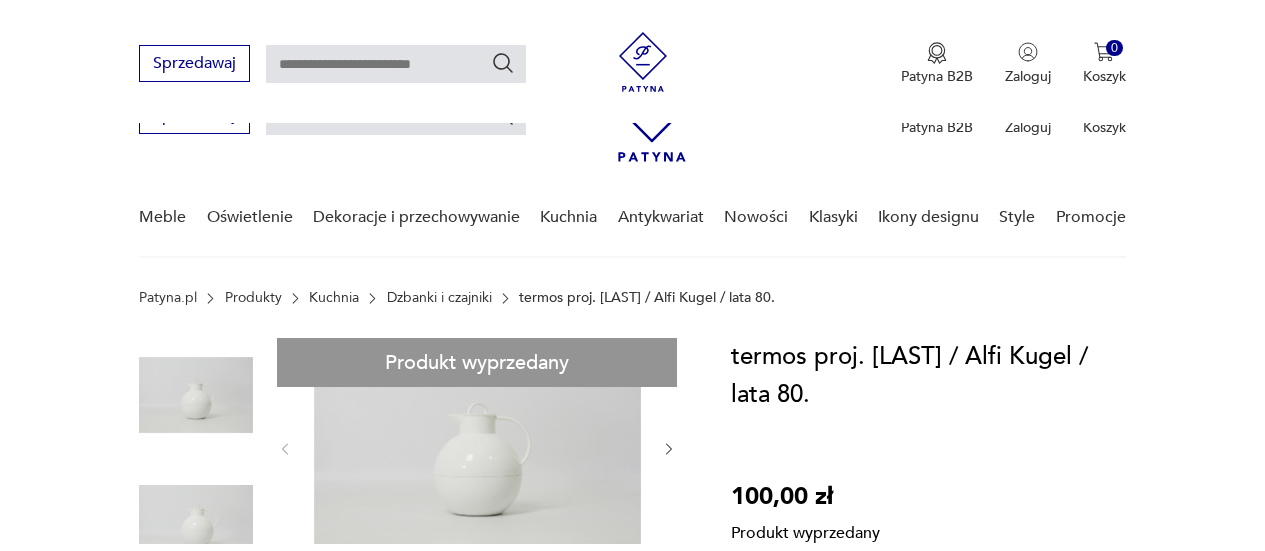 scroll, scrollTop: 400, scrollLeft: 0, axis: vertical 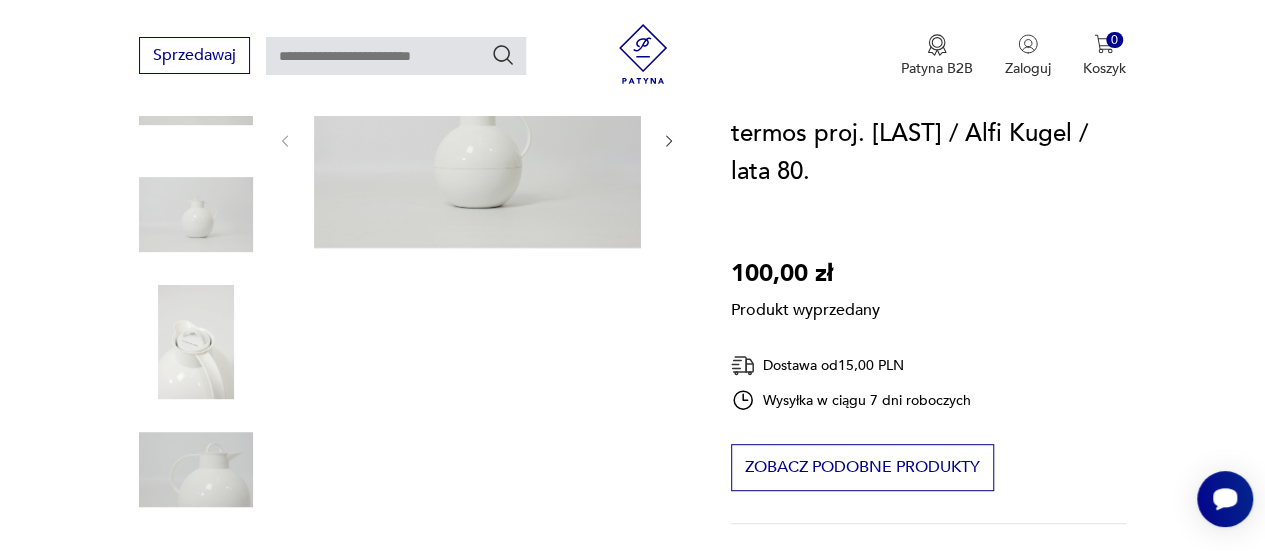 click on "Produkt wyprzedany Opis produktu Termos stołowy z serii Kugel to klasyk niemieckiej marki Alfi.
Projekt [LAST]ego wyróżnia bardzo ciekawa forma przypominająca kulę.
Obudowa termosu wykonana została z wysokiej jakości, gładkiego tworzywa sztucznego w białym kolorze , a wewnętrzny próżniowy wkład alfi-Dur z hartowanego szkła.
Termos zapewnia utrzymanie temperatury ciepłych napojów do 12, a zimnych aż do 24 godzin. Dzięki jego ergonomicznej budowie, korek odkręcisz jedną ręką.
[FIRST] [LAST], skandynawski, niezwykle znany designer, współpracował z wieloma światowej sławy markami.
Główną ideą [LAST]ego jest stworzyć taki sprzęt, który posiada w sobie to wszystko, co jest mu konieczne, ale nie ma z kolei niczego zbędnego. Rozwiń więcej Szczegóły produktu Stan:   idealny Wysokość :   22 Projektant :   [FIRST] [LAST] Producent :   Alfi Dodatkowe :   sygnatura Miasto Sprzedawcy :   [CITY] Tagi:   retro ,  vintage ,  space design ,  lata 80. ,  mid-century modern" at bounding box center [411, 598] 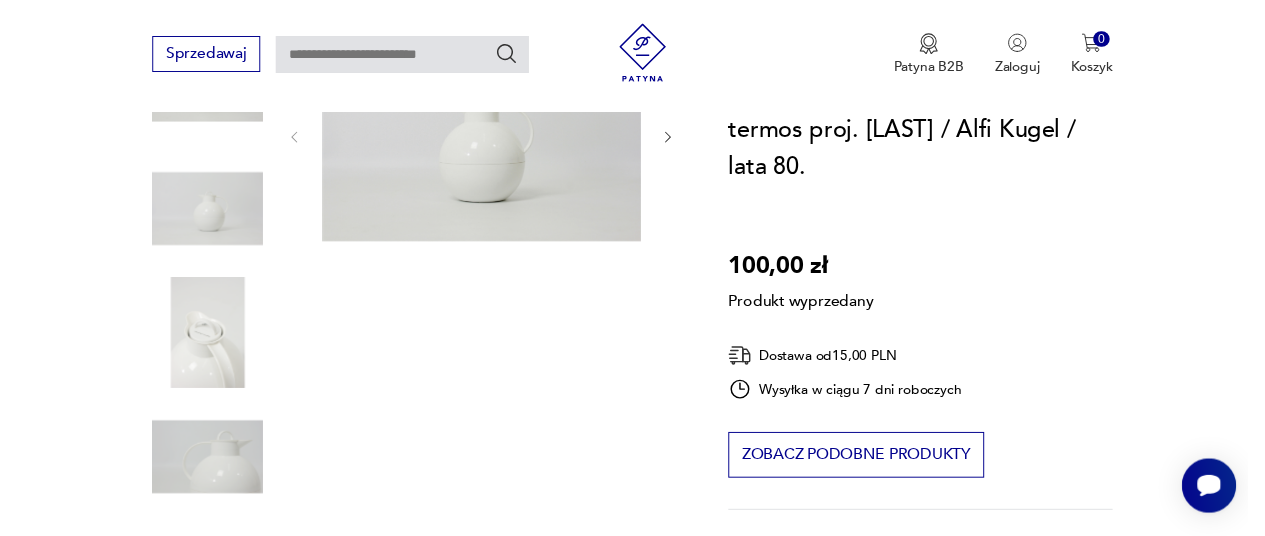 scroll, scrollTop: 0, scrollLeft: 0, axis: both 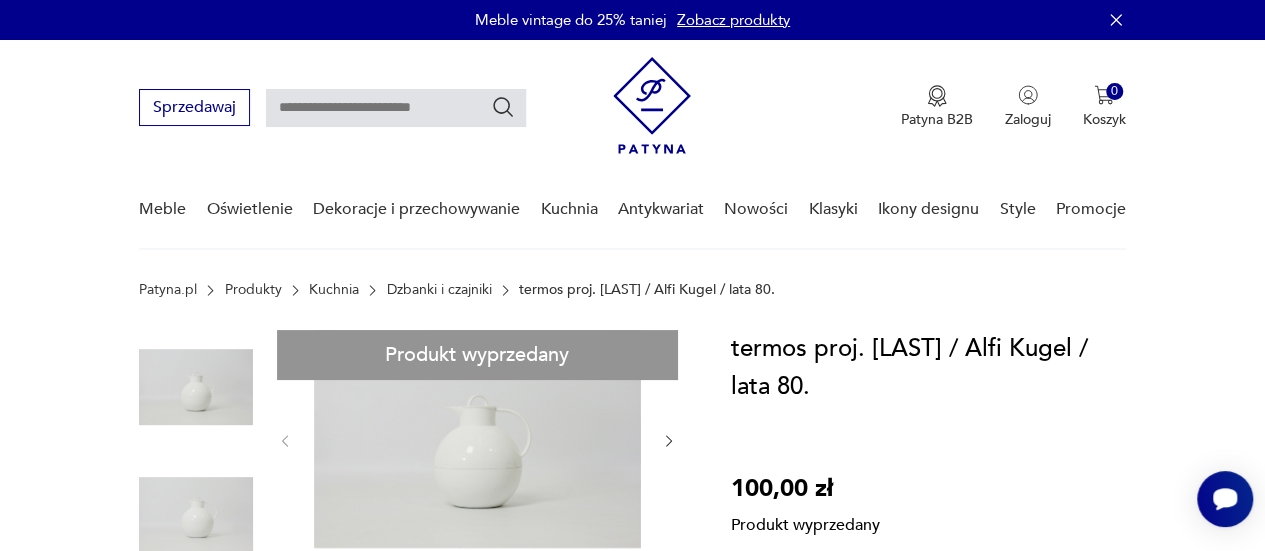 click on "Produkt wyprzedany Opis produktu Termos stołowy z serii Kugel to klasyk niemieckiej marki Alfi.
Projekt [LAST]ego wyróżnia bardzo ciekawa forma przypominająca kulę.
Obudowa termosu wykonana została z wysokiej jakości, gładkiego tworzywa sztucznego w białym kolorze , a wewnętrzny próżniowy wkład alfi-Dur z hartowanego szkła.
Termos zapewnia utrzymanie temperatury ciepłych napojów do 12, a zimnych aż do 24 godzin. Dzięki jego ergonomicznej budowie, korek odkręcisz jedną ręką.
[FIRST] [LAST], skandynawski, niezwykle znany designer, współpracował z wieloma światowej sławy markami.
Główną ideą [LAST]ego jest stworzyć taki sprzęt, który posiada w sobie to wszystko, co jest mu konieczne, ale nie ma z kolei niczego zbędnego. Rozwiń więcej Szczegóły produktu Stan:   idealny Wysokość :   22 Projektant :   [FIRST] [LAST] Producent :   Alfi Dodatkowe :   sygnatura Miasto Sprzedawcy :   [CITY] Tagi:   retro ,  vintage ,  space design ,  lata 80. ,  mid-century modern" at bounding box center (411, 898) 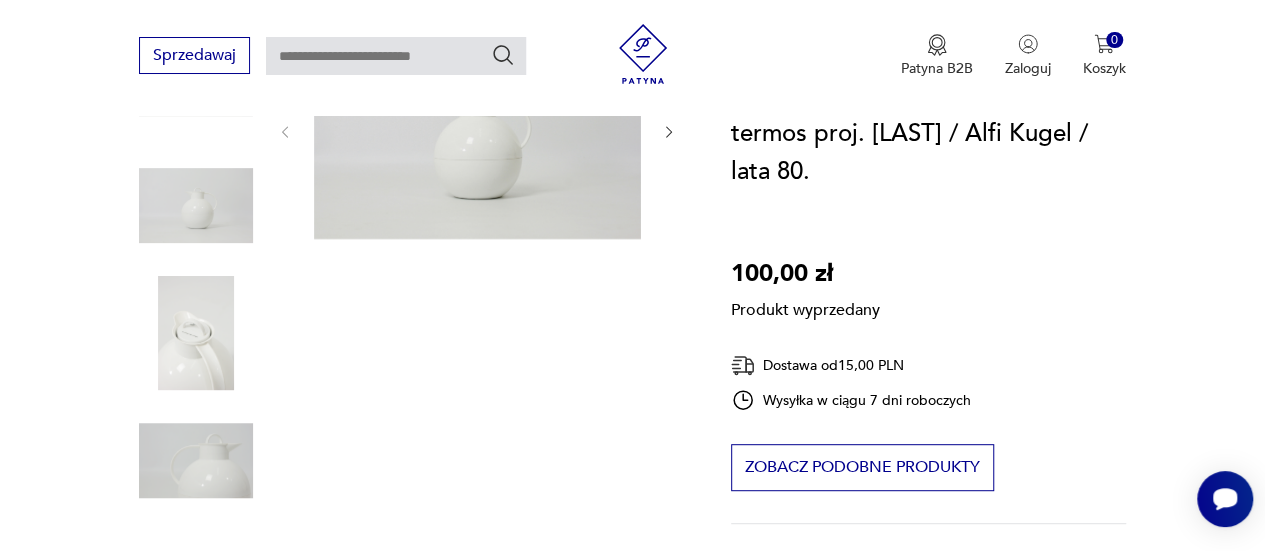scroll, scrollTop: 200, scrollLeft: 0, axis: vertical 